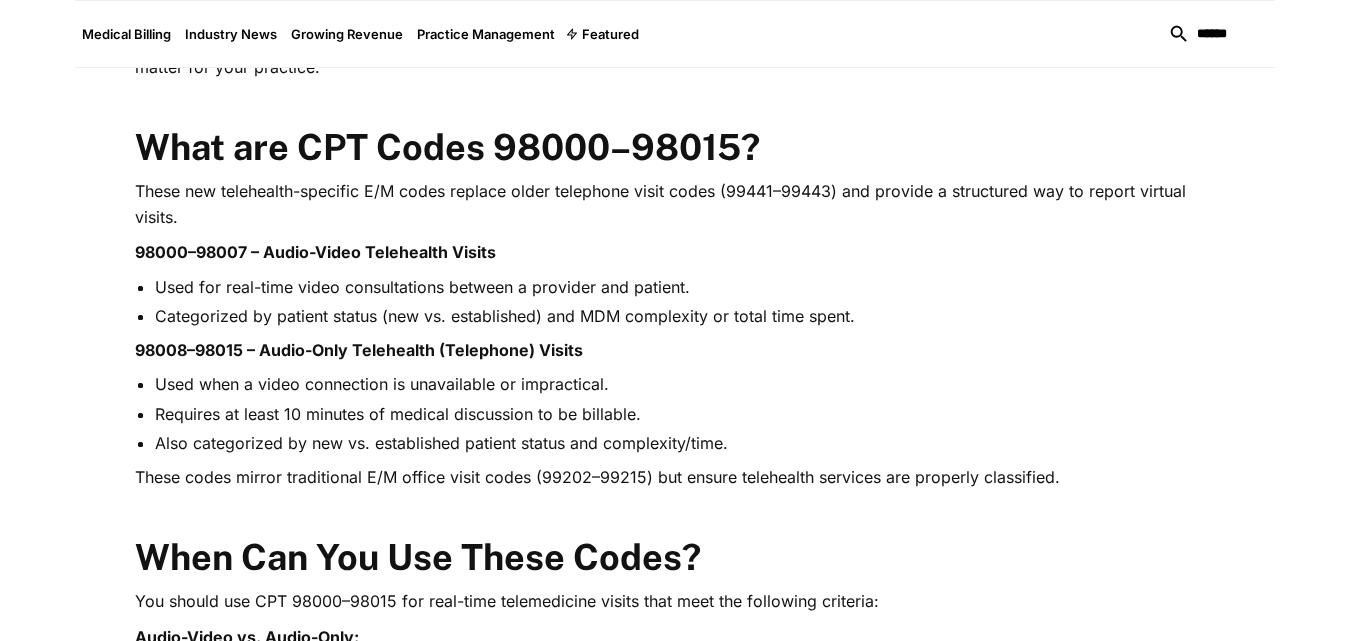 scroll, scrollTop: 0, scrollLeft: 0, axis: both 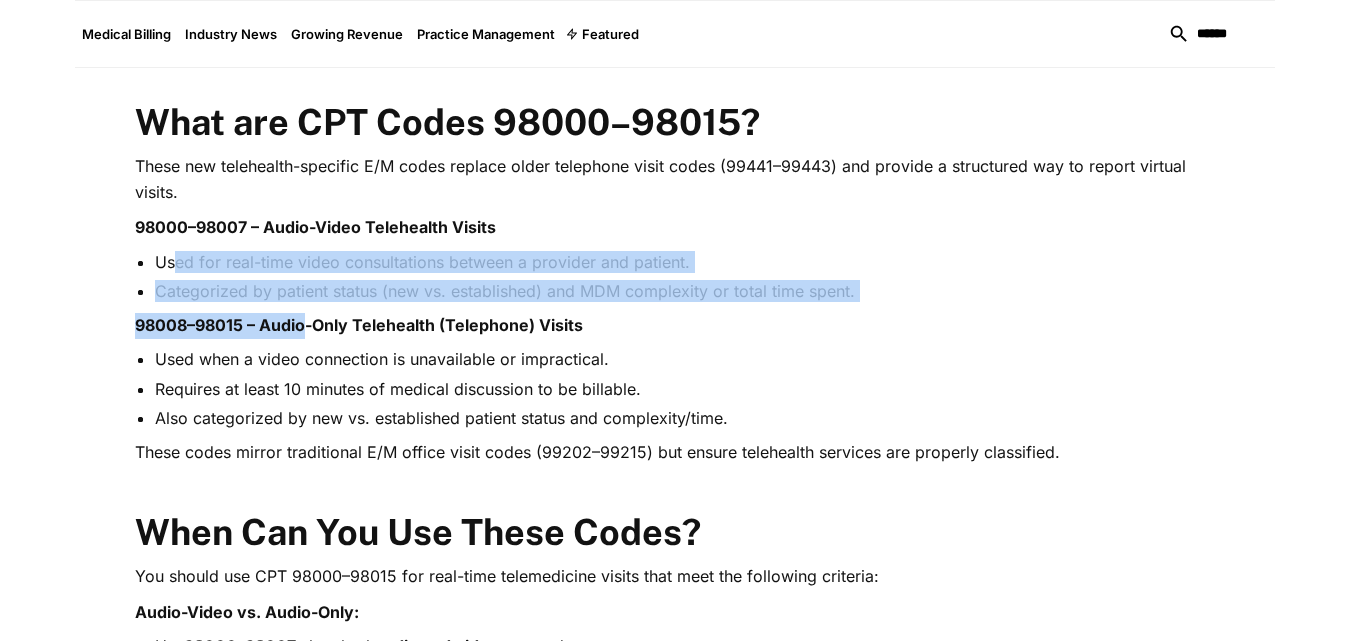 drag, startPoint x: 178, startPoint y: 271, endPoint x: 308, endPoint y: 337, distance: 145.79437 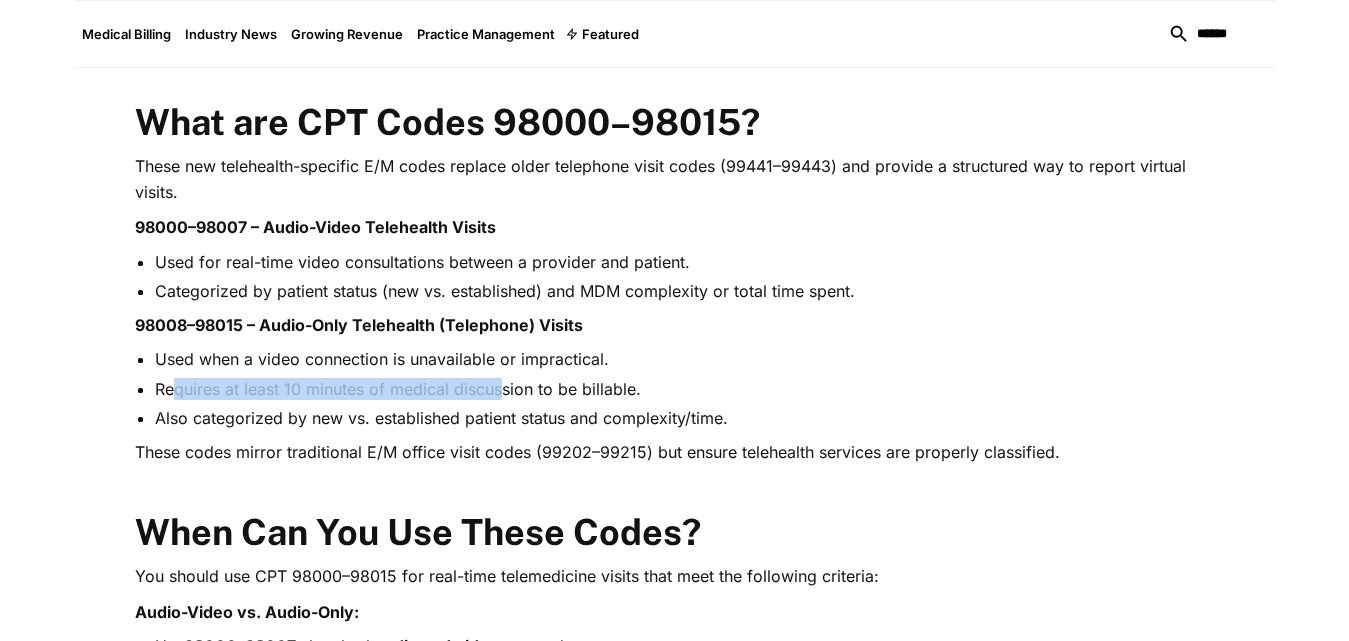 drag, startPoint x: 170, startPoint y: 394, endPoint x: 506, endPoint y: 389, distance: 336.0372 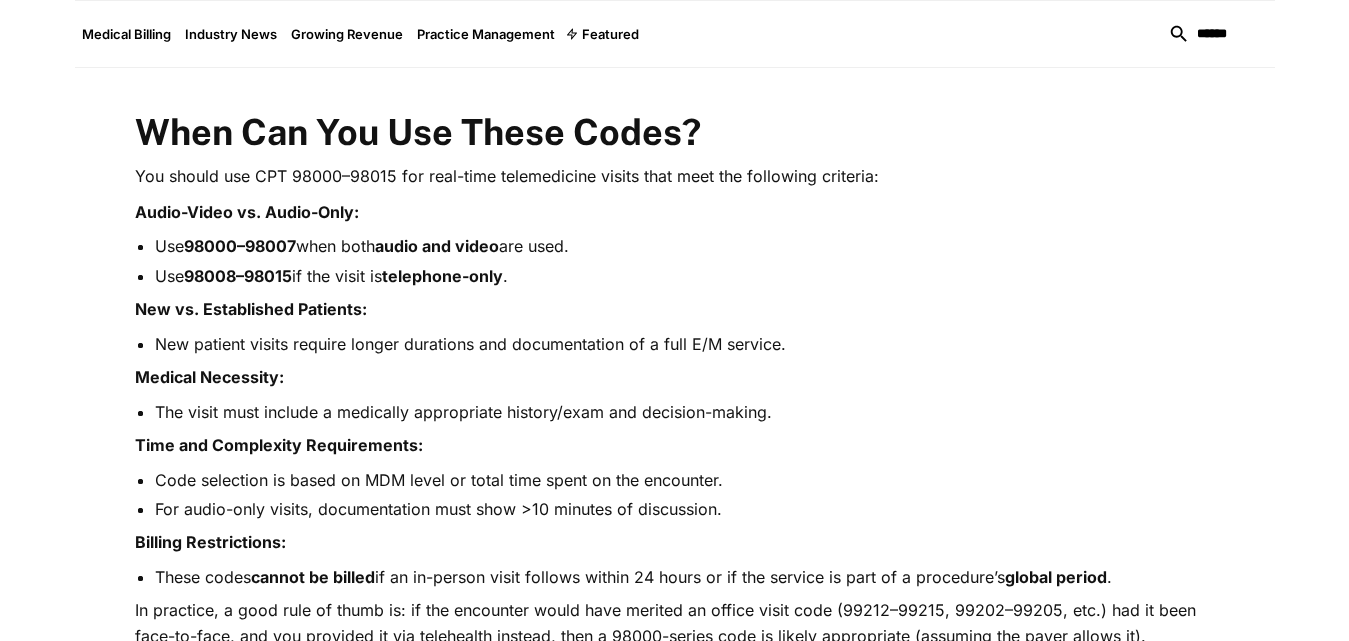 scroll, scrollTop: 1500, scrollLeft: 0, axis: vertical 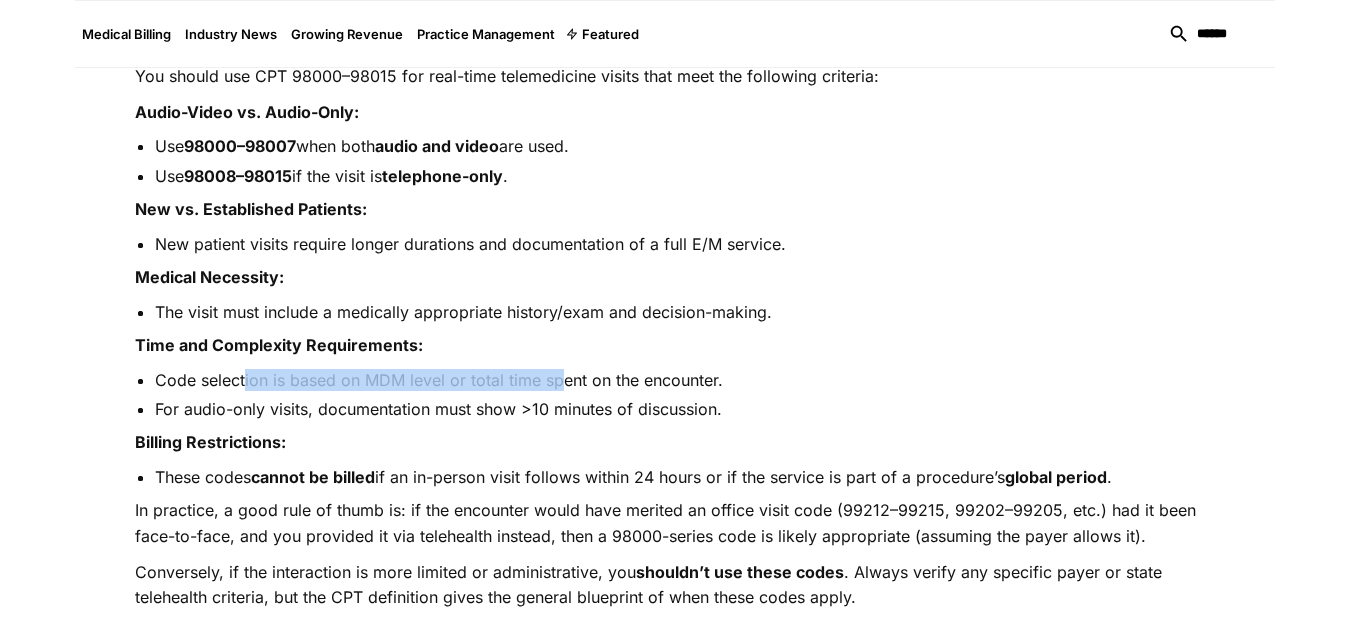 drag, startPoint x: 244, startPoint y: 369, endPoint x: 560, endPoint y: 386, distance: 316.45694 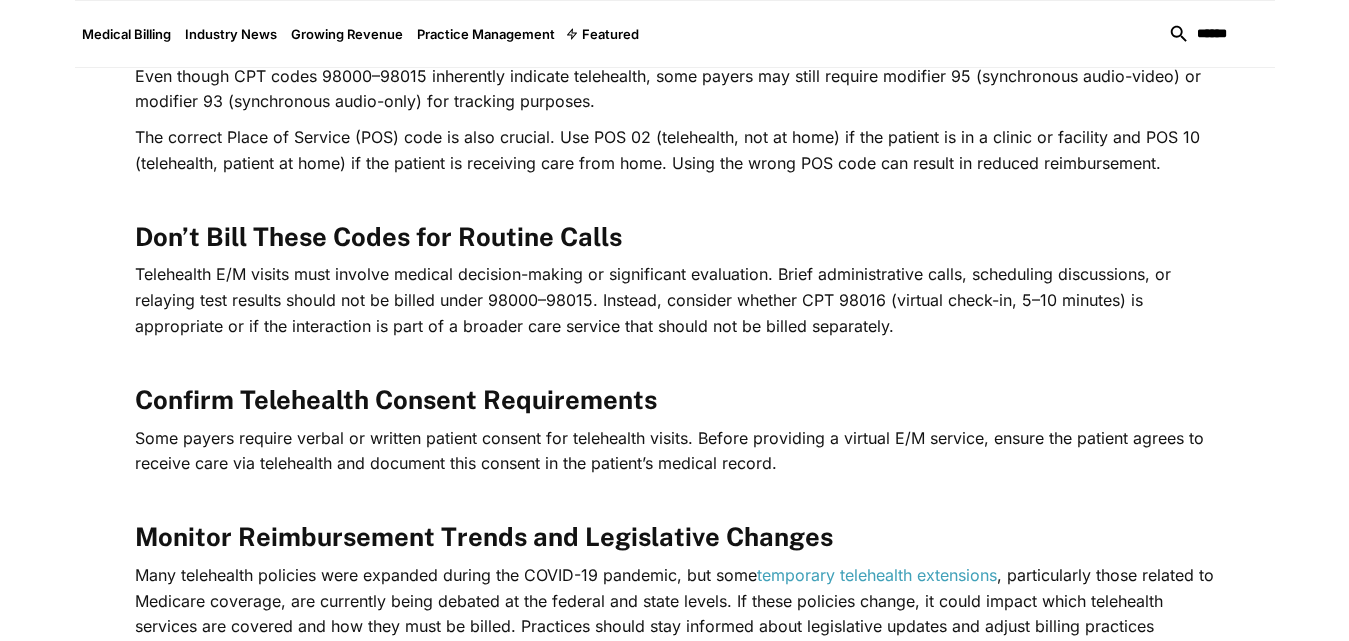 scroll, scrollTop: 2600, scrollLeft: 0, axis: vertical 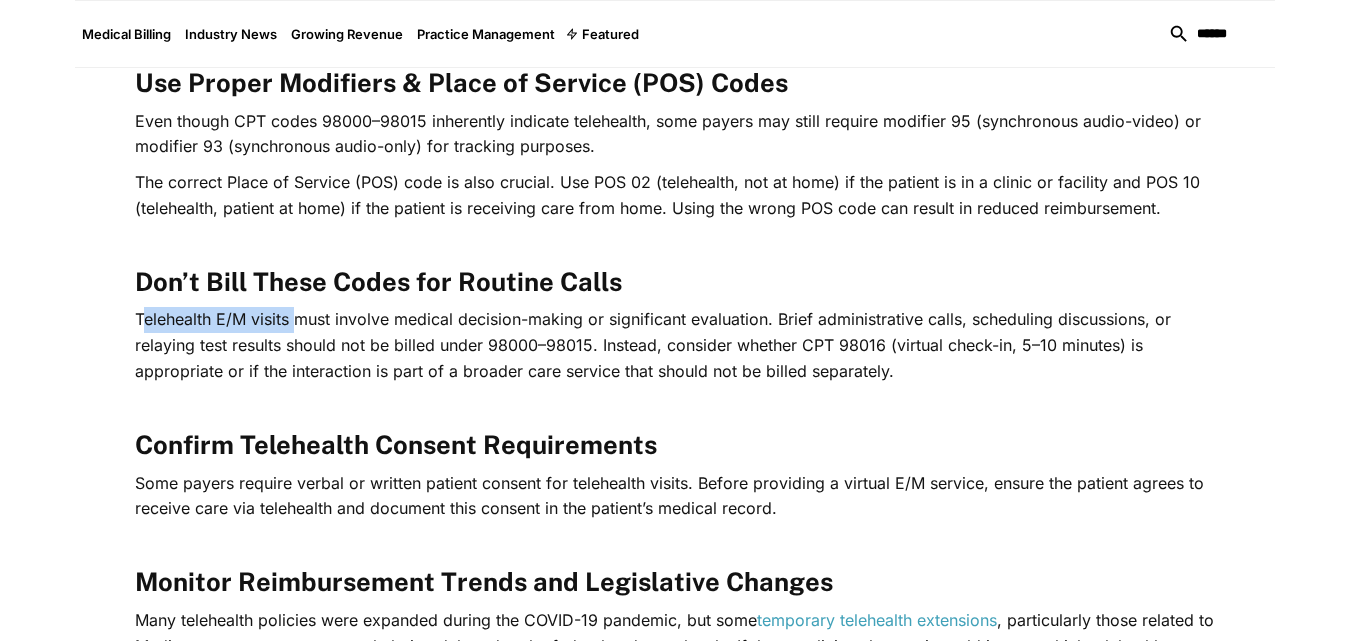 drag, startPoint x: 142, startPoint y: 314, endPoint x: 298, endPoint y: 317, distance: 156.02884 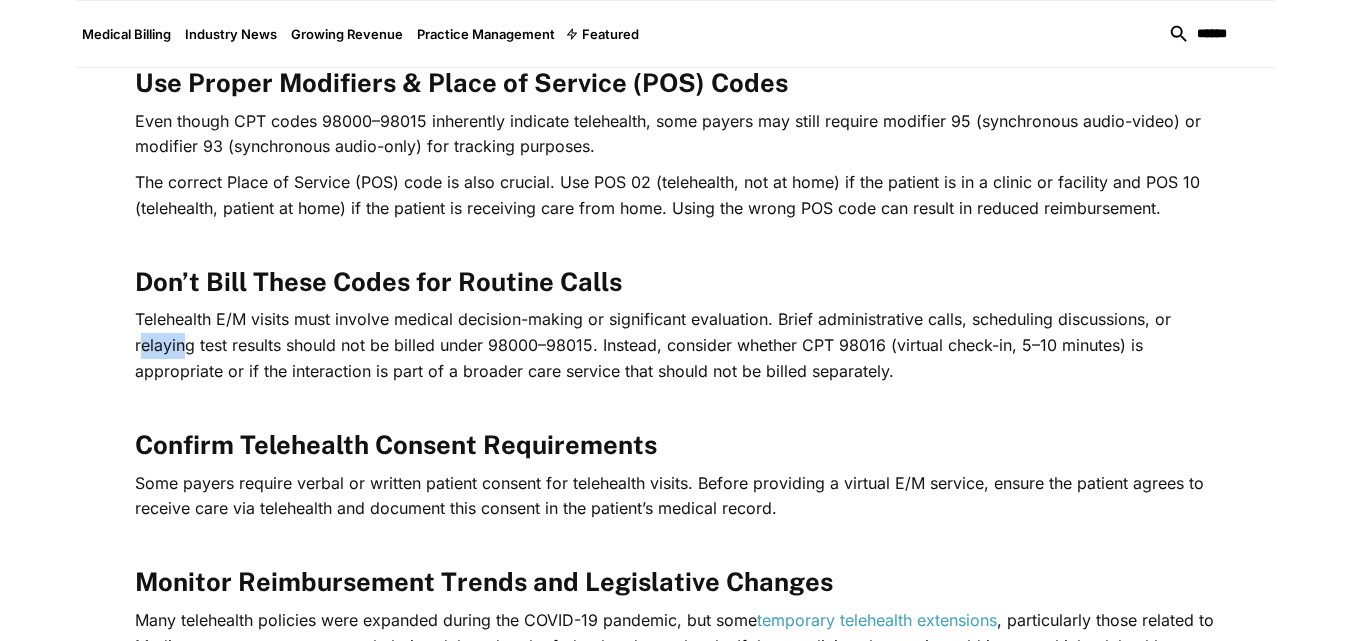 drag, startPoint x: 144, startPoint y: 352, endPoint x: 185, endPoint y: 351, distance: 41.01219 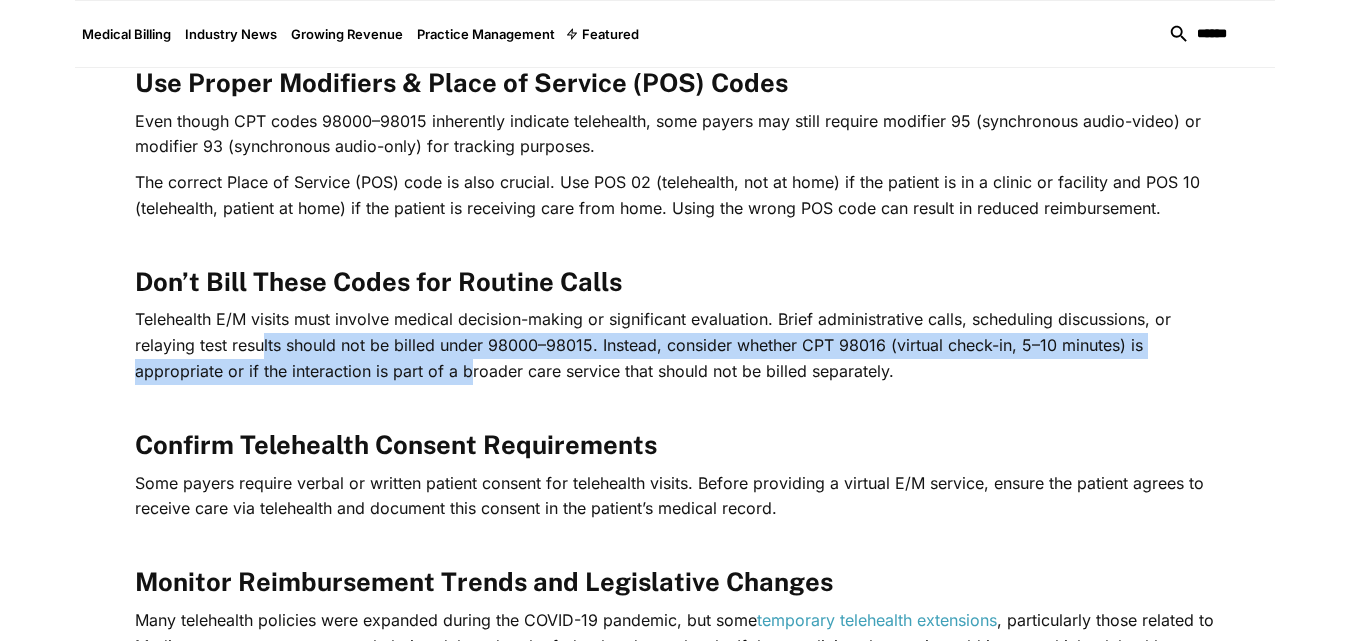 drag, startPoint x: 264, startPoint y: 351, endPoint x: 469, endPoint y: 361, distance: 205.24376 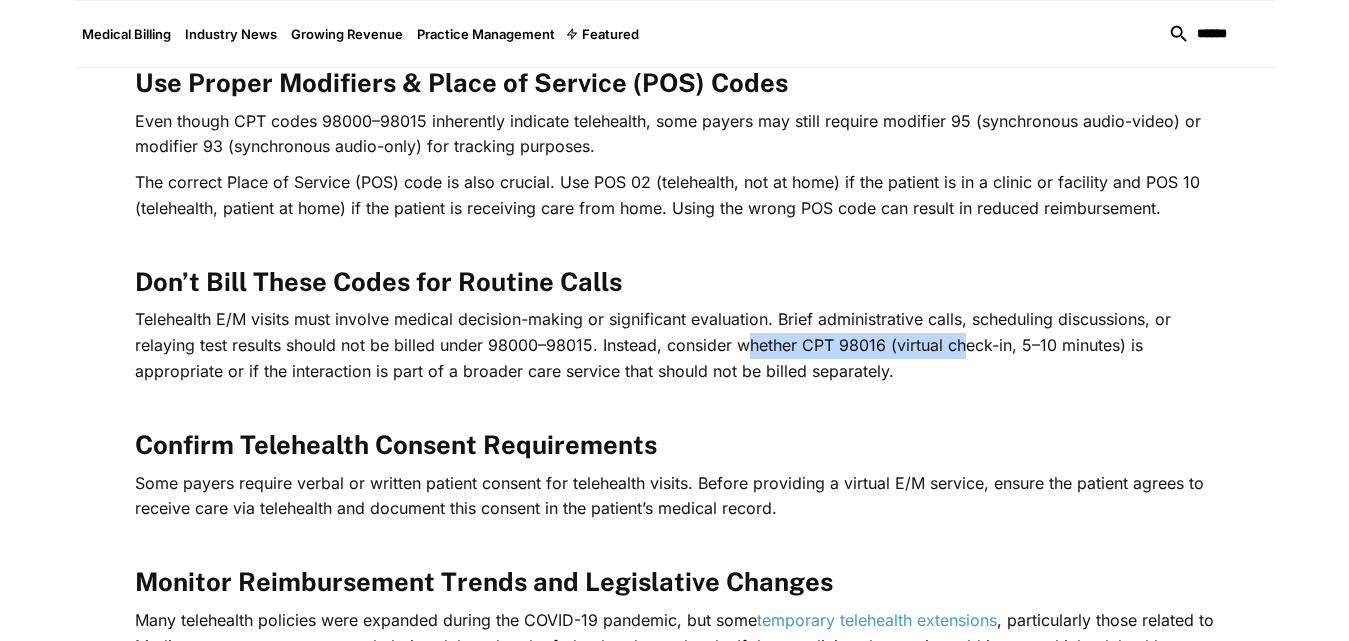 drag, startPoint x: 748, startPoint y: 346, endPoint x: 967, endPoint y: 349, distance: 219.02055 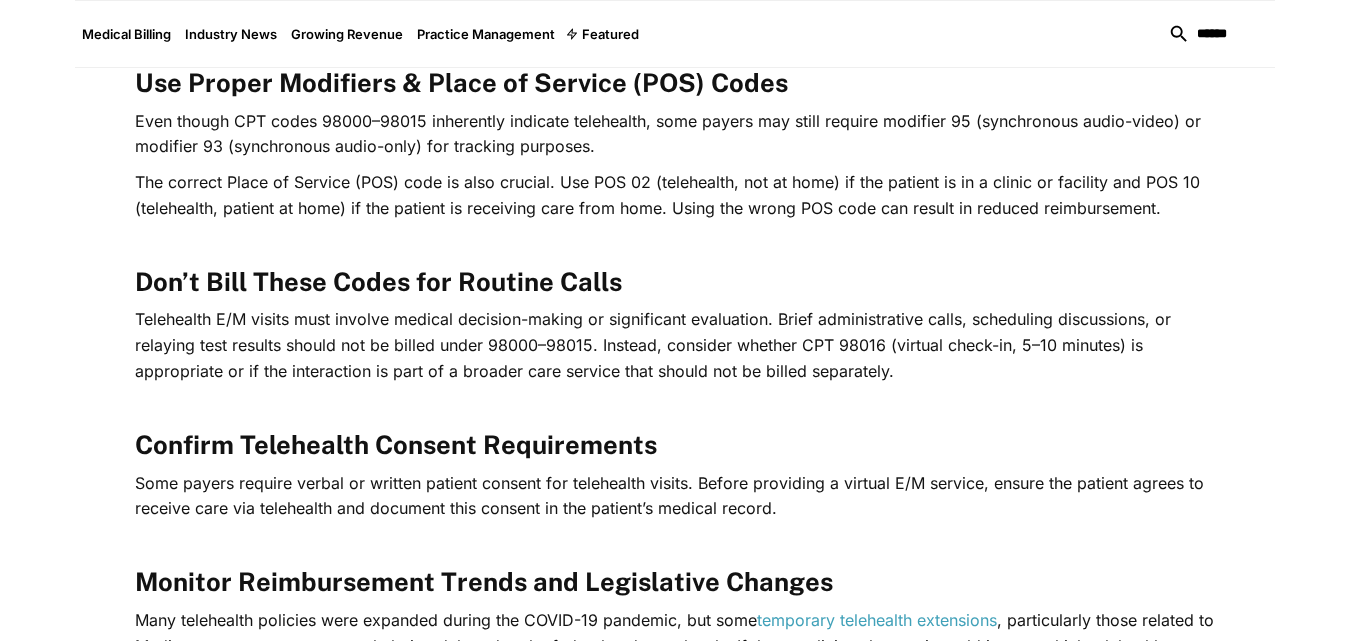 click on "Telehealth E/M visits must involve medical decision-making or significant evaluation. Brief administrative calls, scheduling discussions, or relaying test results should not be billed under 98000–98015. Instead, consider whether CPT 98016 (virtual check-in, 5–10 minutes) is appropriate or if the interaction is part of a broader care service that should not be billed separately." at bounding box center (675, 345) 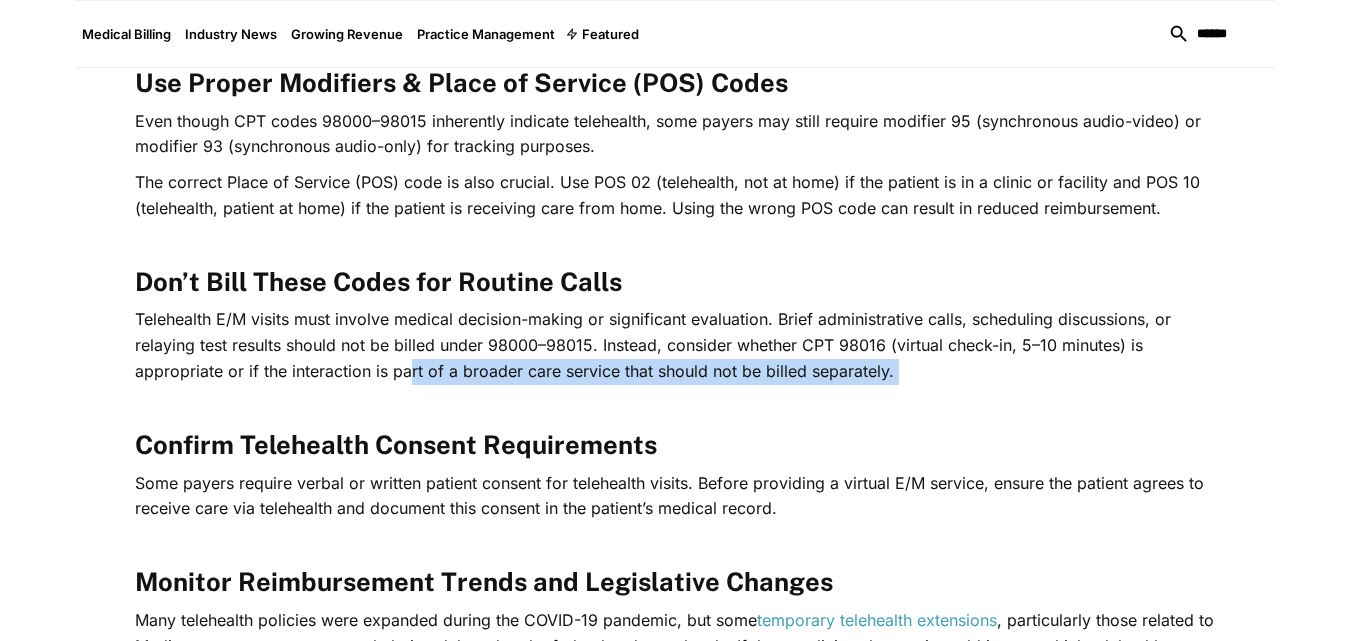 drag, startPoint x: 186, startPoint y: 386, endPoint x: 407, endPoint y: 376, distance: 221.22614 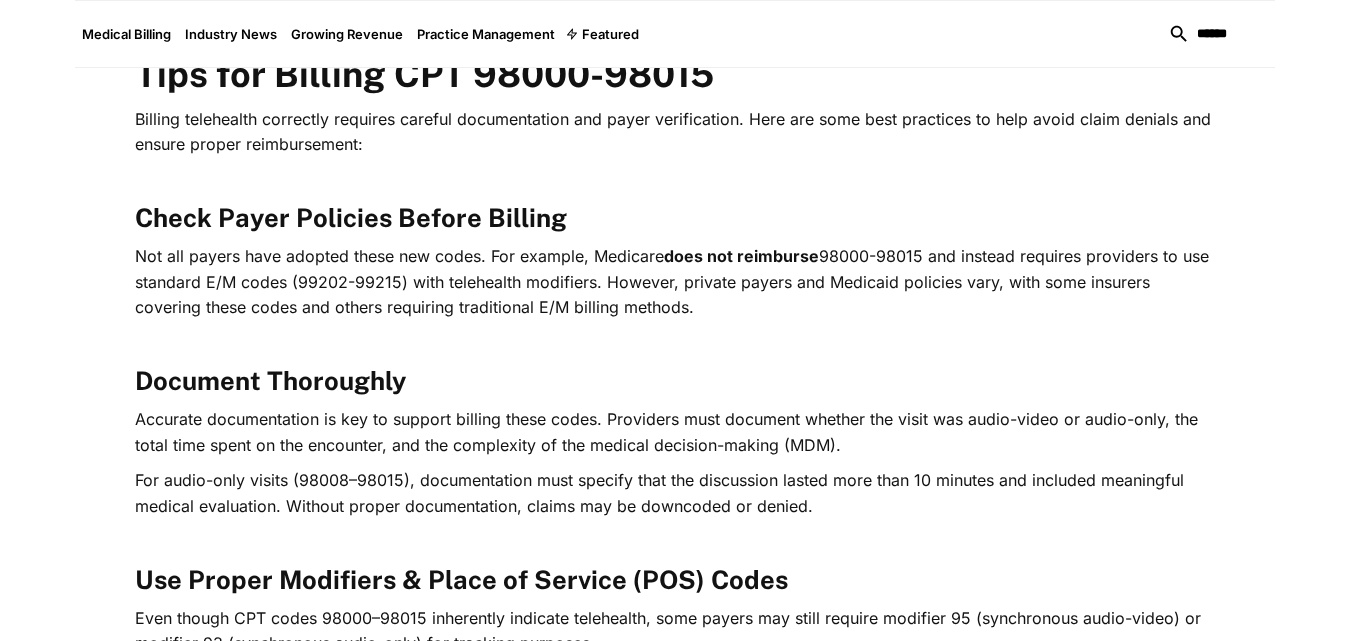 scroll, scrollTop: 2100, scrollLeft: 0, axis: vertical 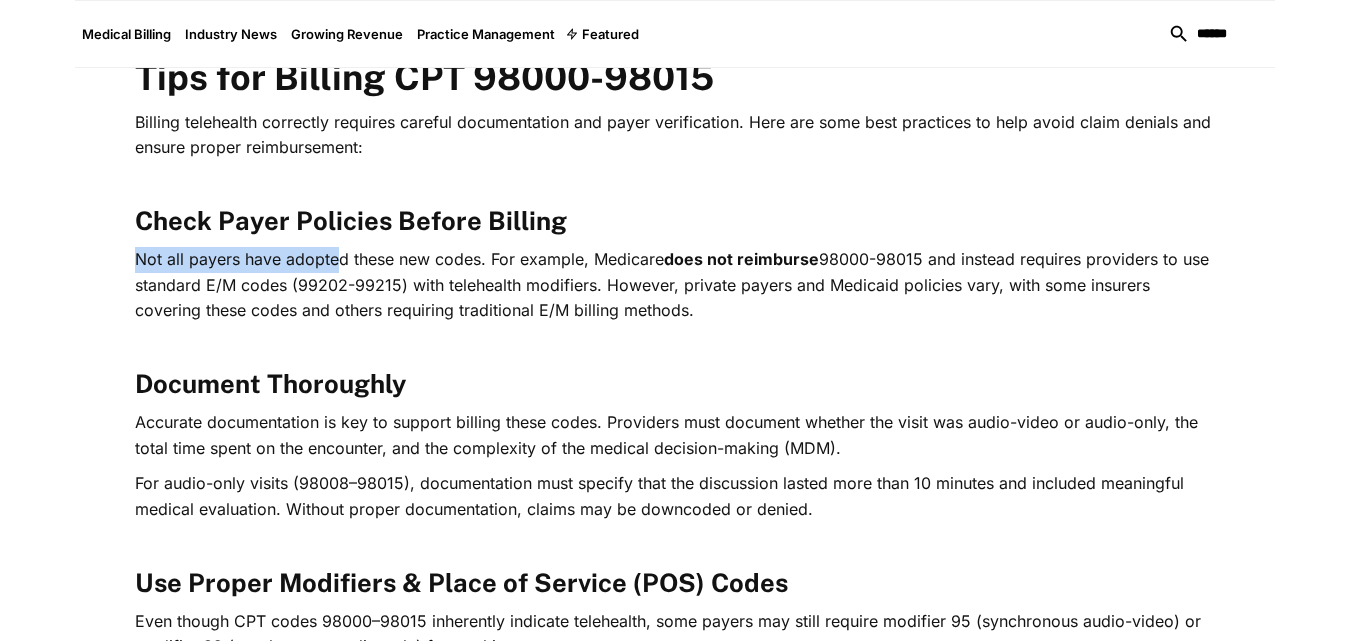 drag, startPoint x: 135, startPoint y: 258, endPoint x: 333, endPoint y: 258, distance: 198 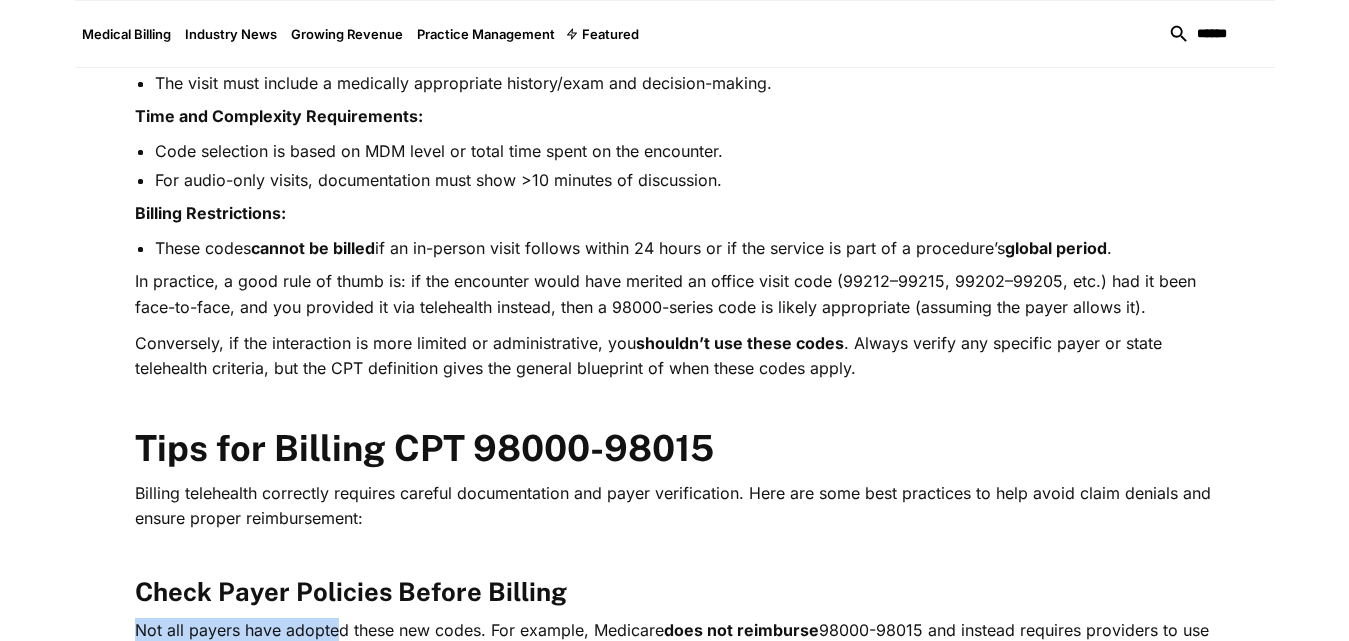 scroll, scrollTop: 1700, scrollLeft: 0, axis: vertical 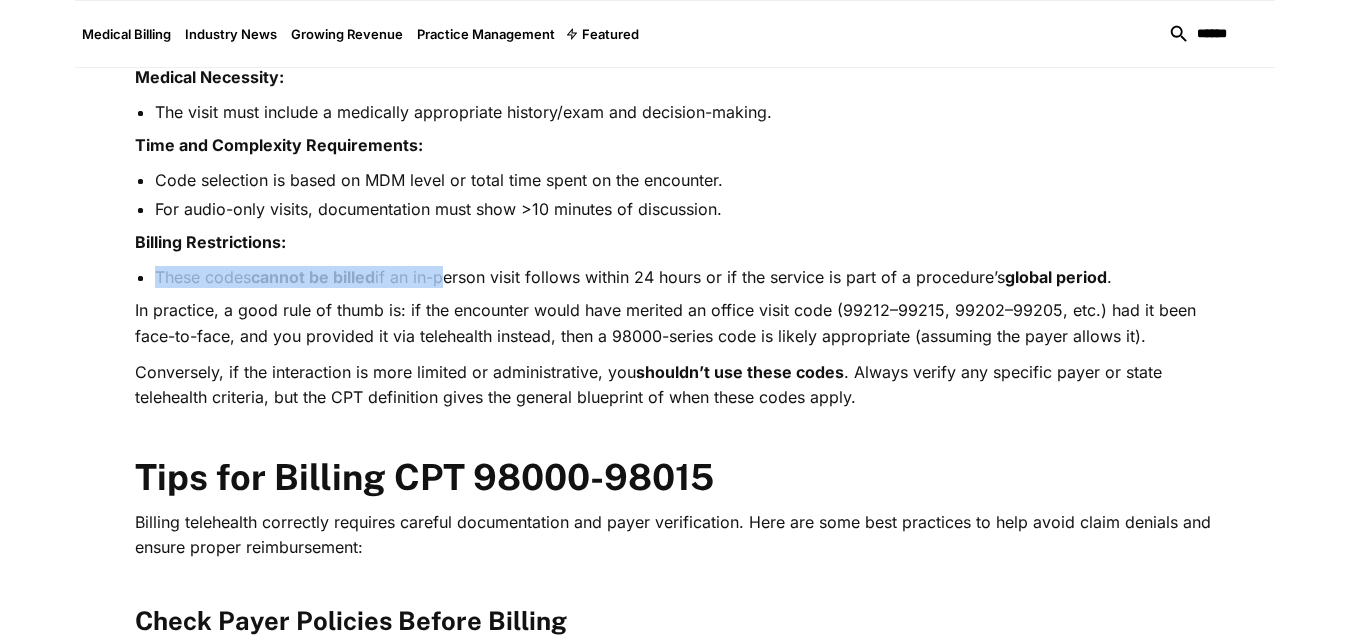 drag, startPoint x: 149, startPoint y: 274, endPoint x: 440, endPoint y: 274, distance: 291 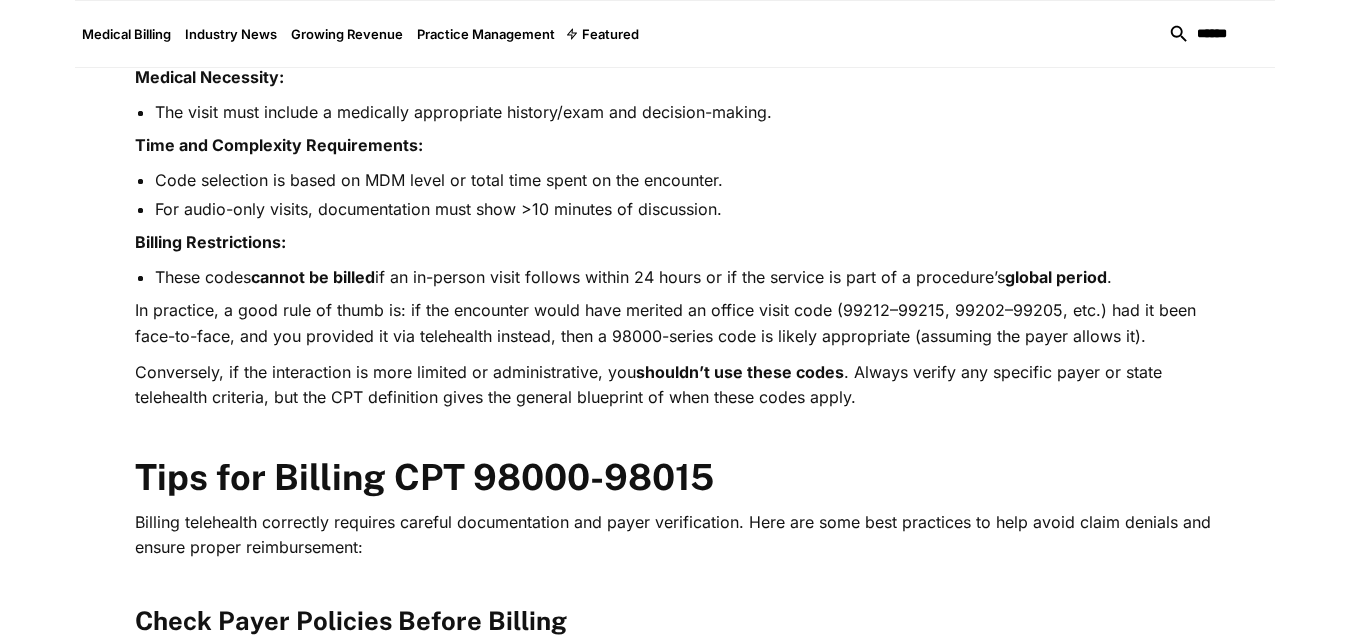 click on "In practice, a good rule of thumb is: if the encounter would have merited an office visit code (99212–99215, 99202–99205, etc.) had it been face-to-face, and you provided it via telehealth instead, then a 98000-series code is likely appropriate (assuming the payer allows it)." at bounding box center [675, 323] 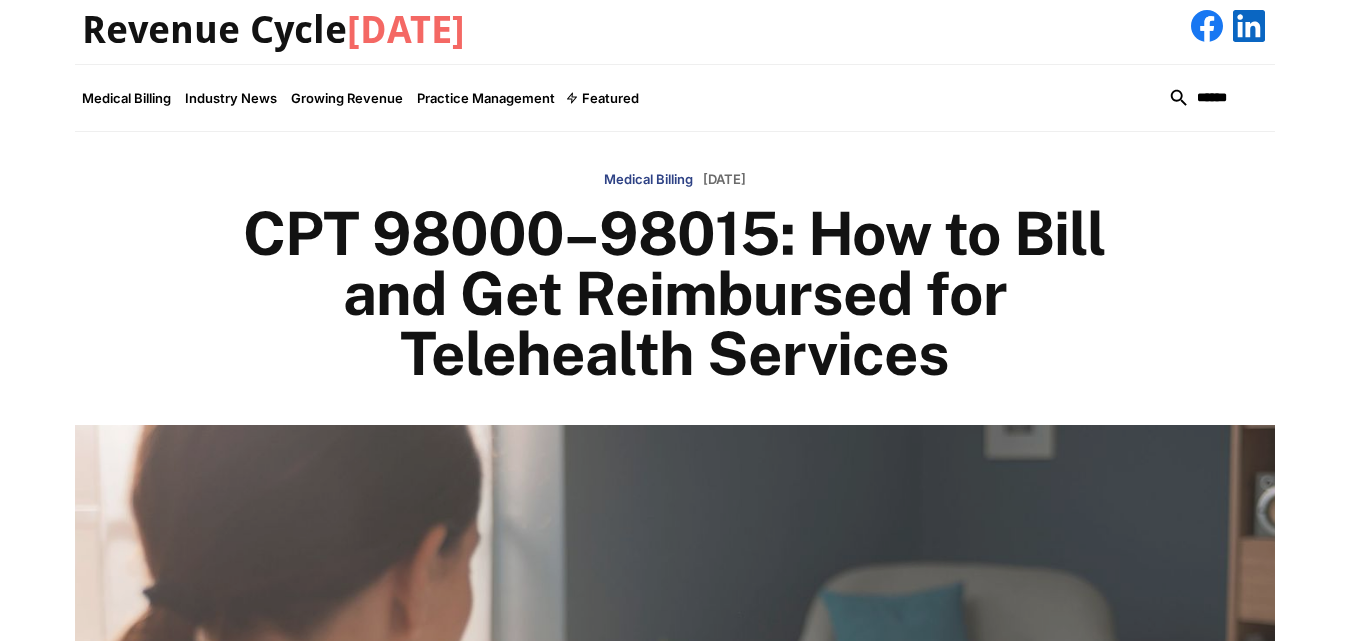 scroll, scrollTop: 0, scrollLeft: 0, axis: both 